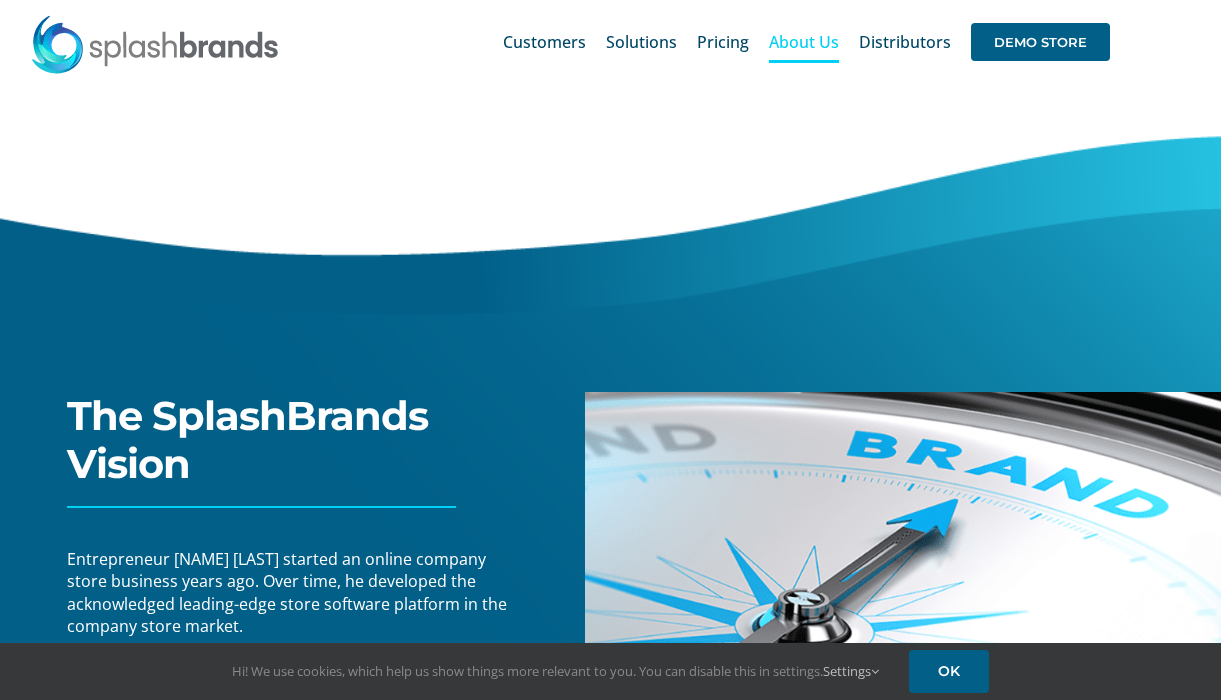 scroll, scrollTop: 0, scrollLeft: 0, axis: both 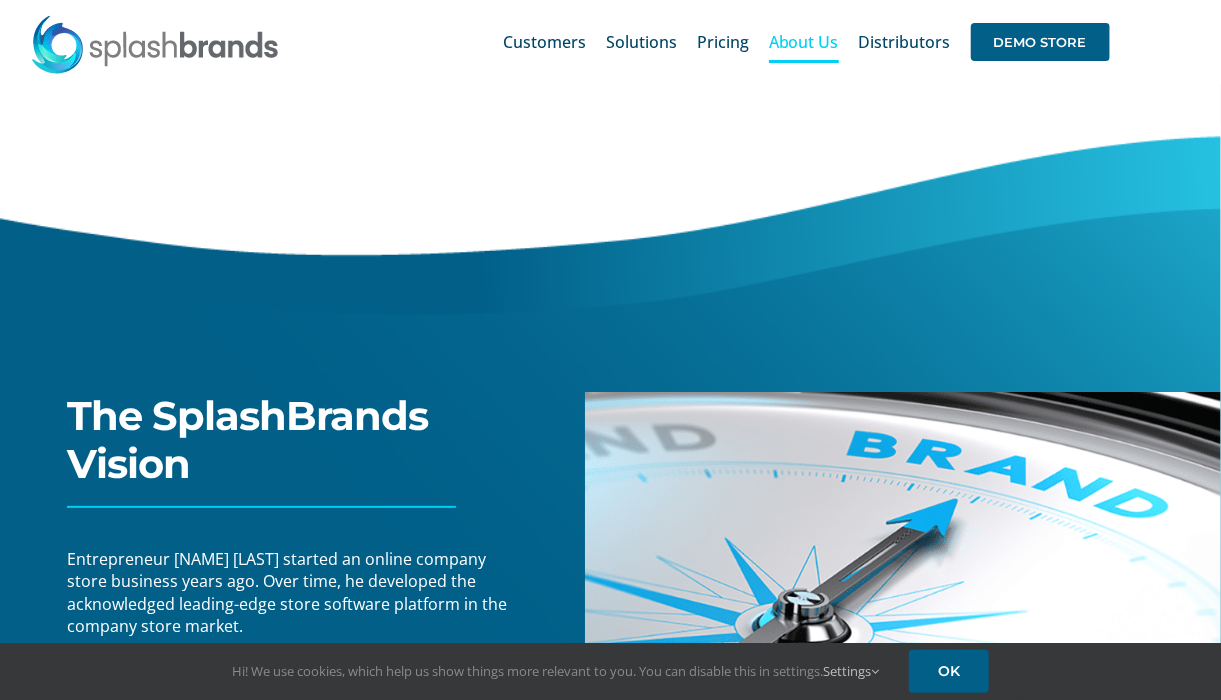click on "Pricing" at bounding box center (723, 42) 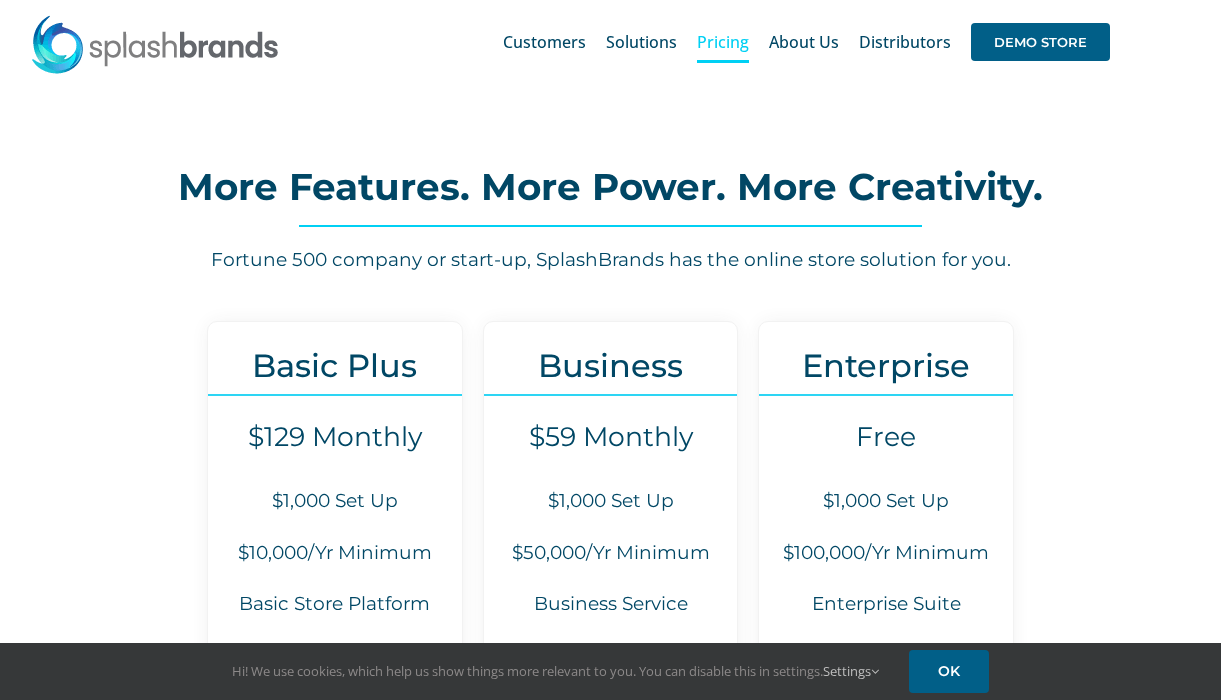 scroll, scrollTop: 0, scrollLeft: 0, axis: both 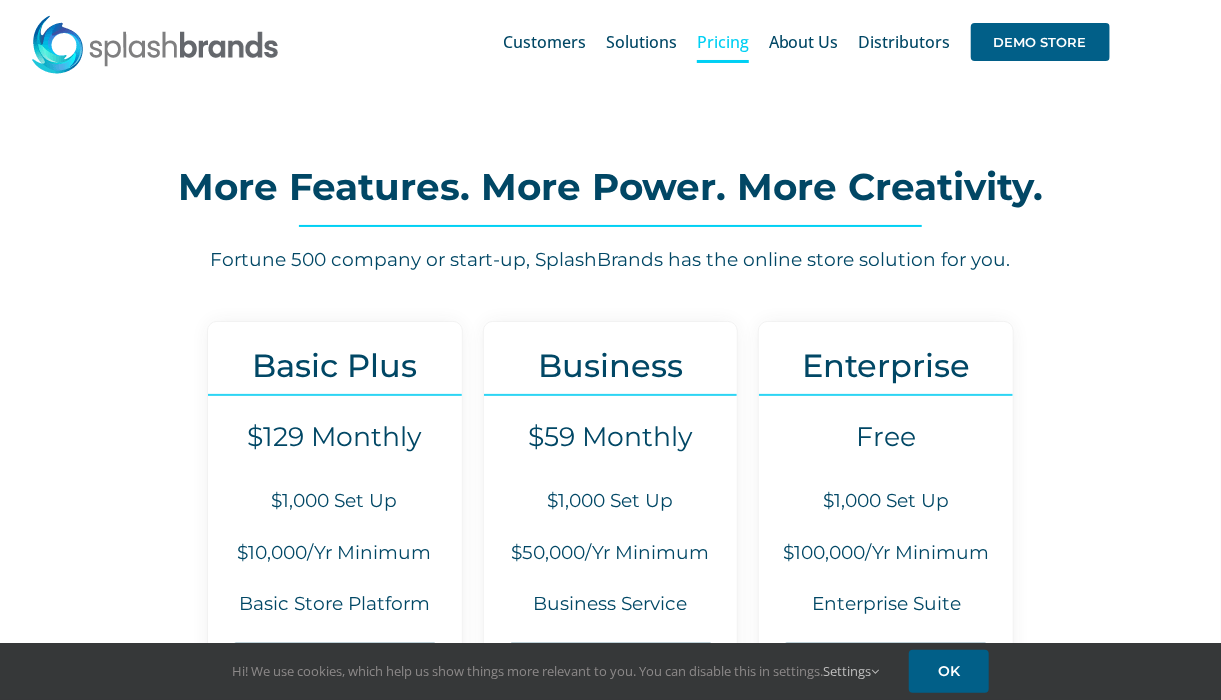 click on "Customers" at bounding box center (544, 42) 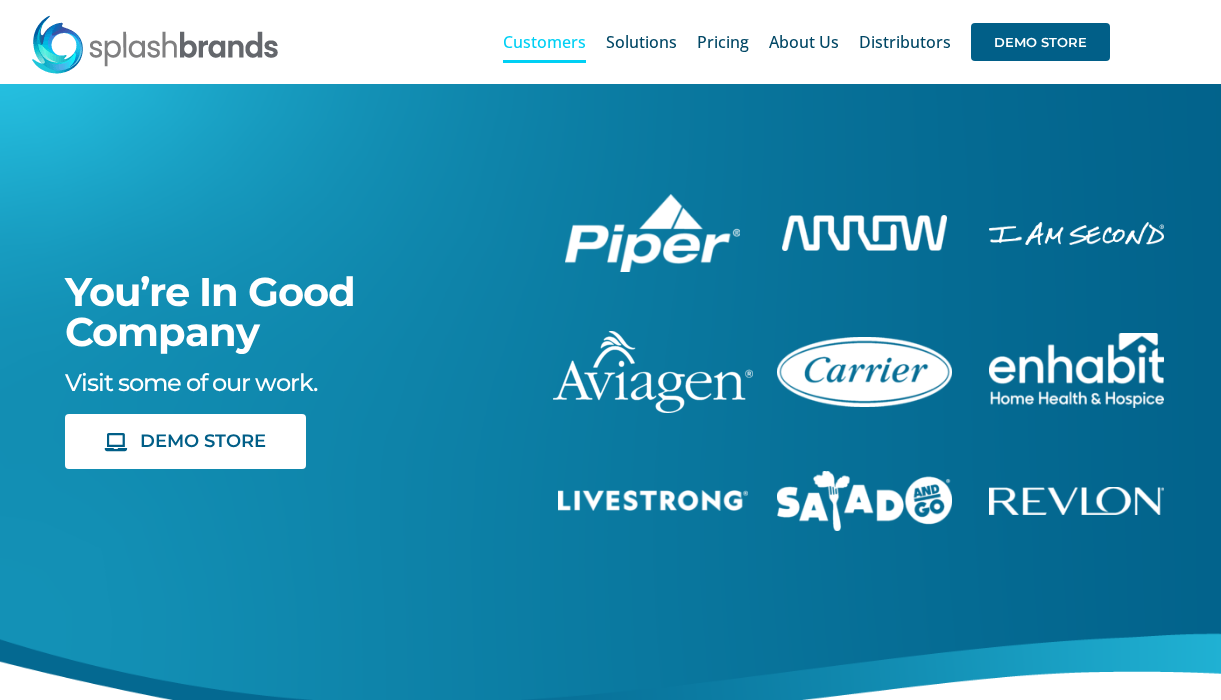 scroll, scrollTop: 0, scrollLeft: 0, axis: both 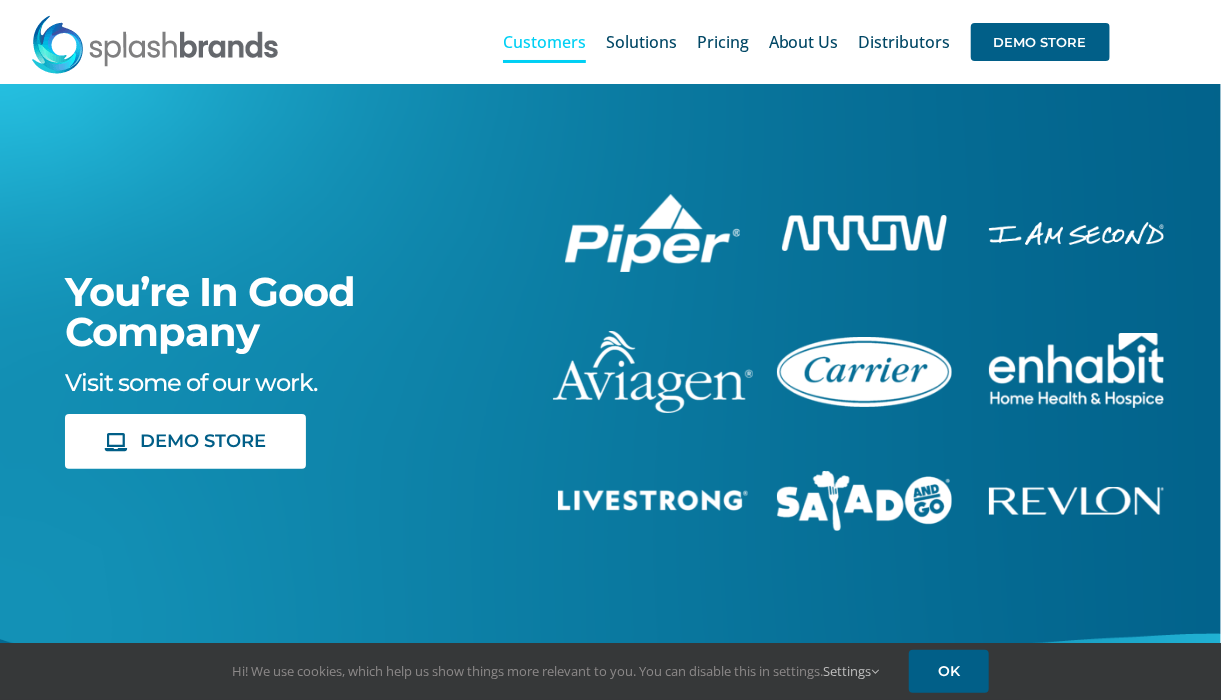 click on "Solutions" at bounding box center (641, 42) 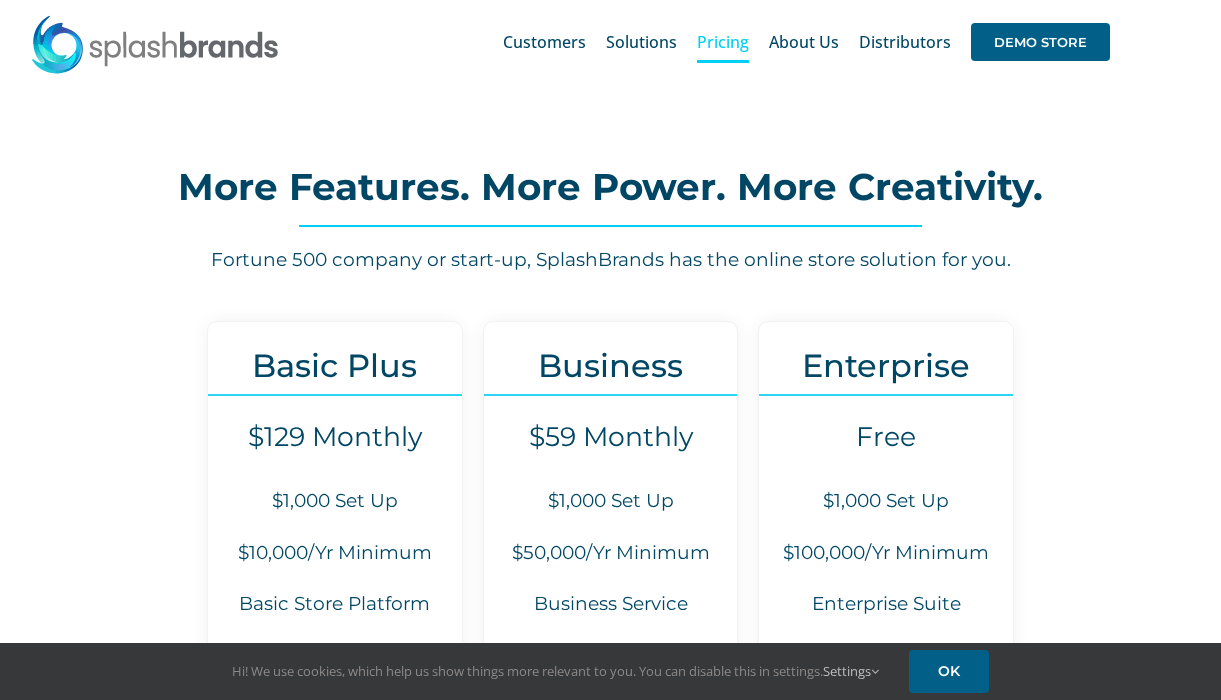 scroll, scrollTop: 0, scrollLeft: 0, axis: both 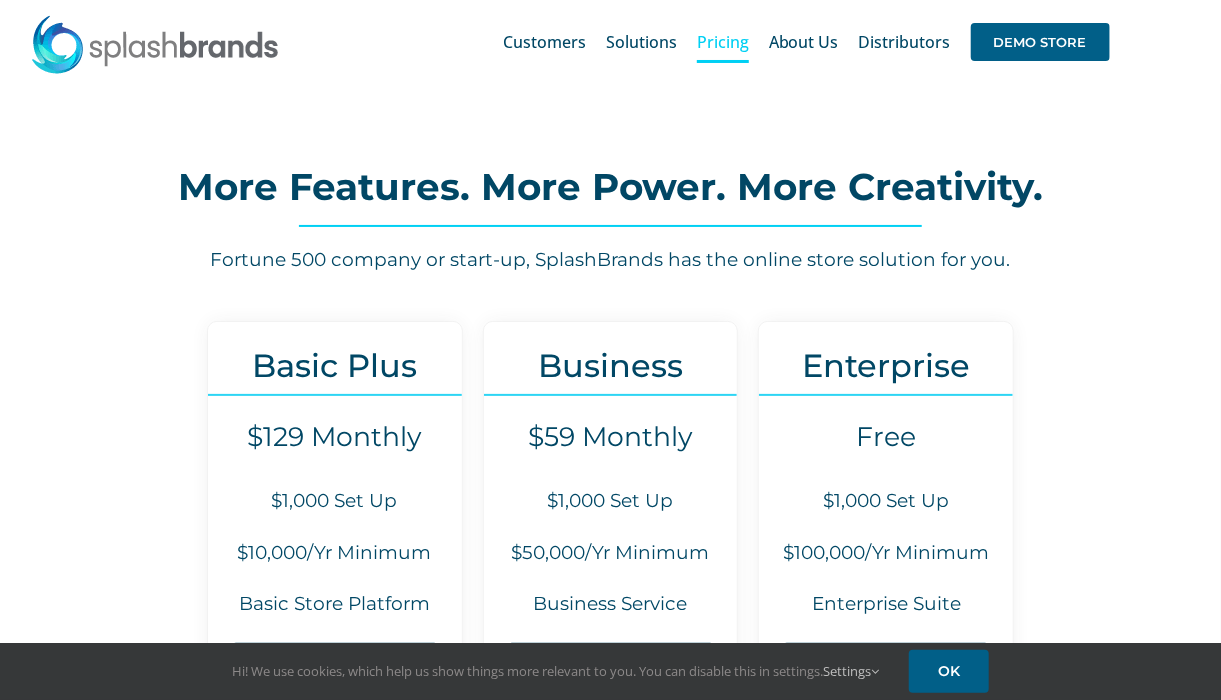 click on "About Us" at bounding box center (804, 42) 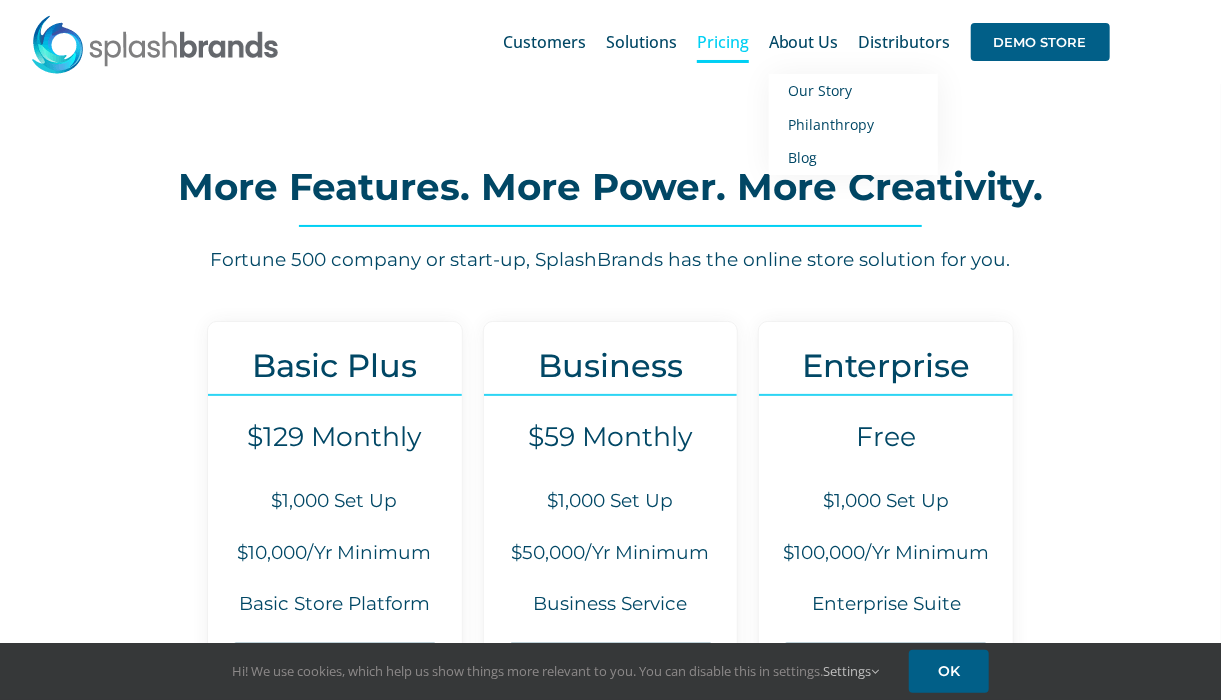 click on "Our Story" at bounding box center (821, 90) 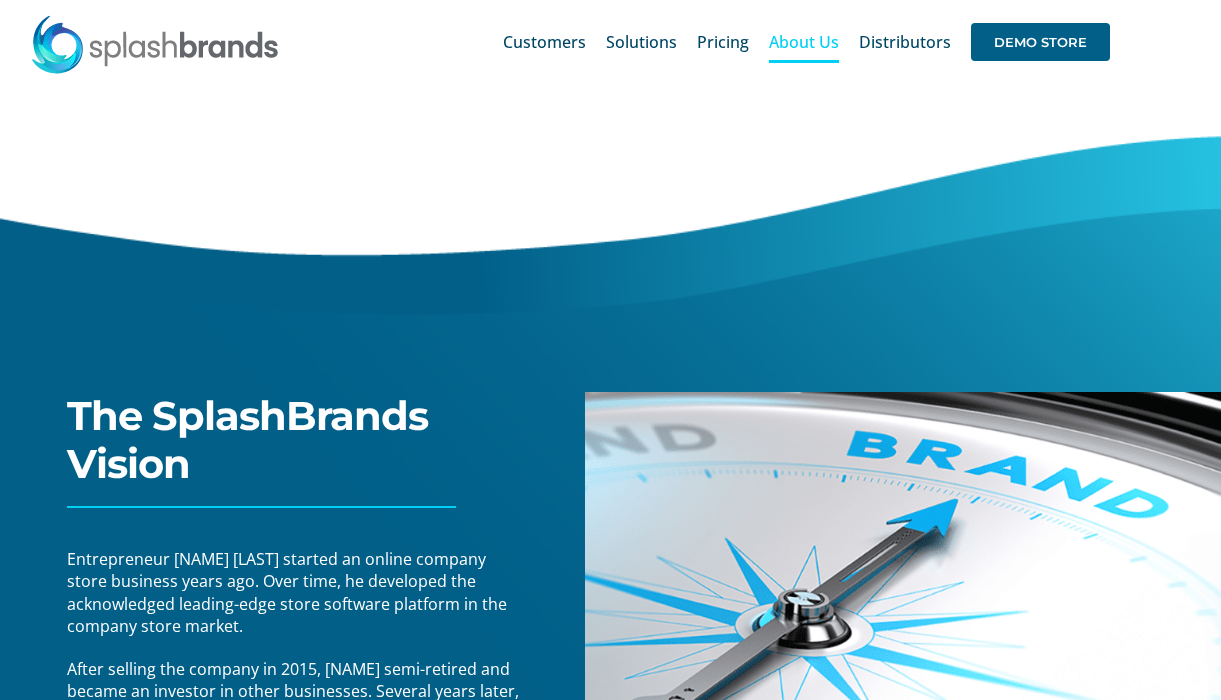 scroll, scrollTop: 0, scrollLeft: 0, axis: both 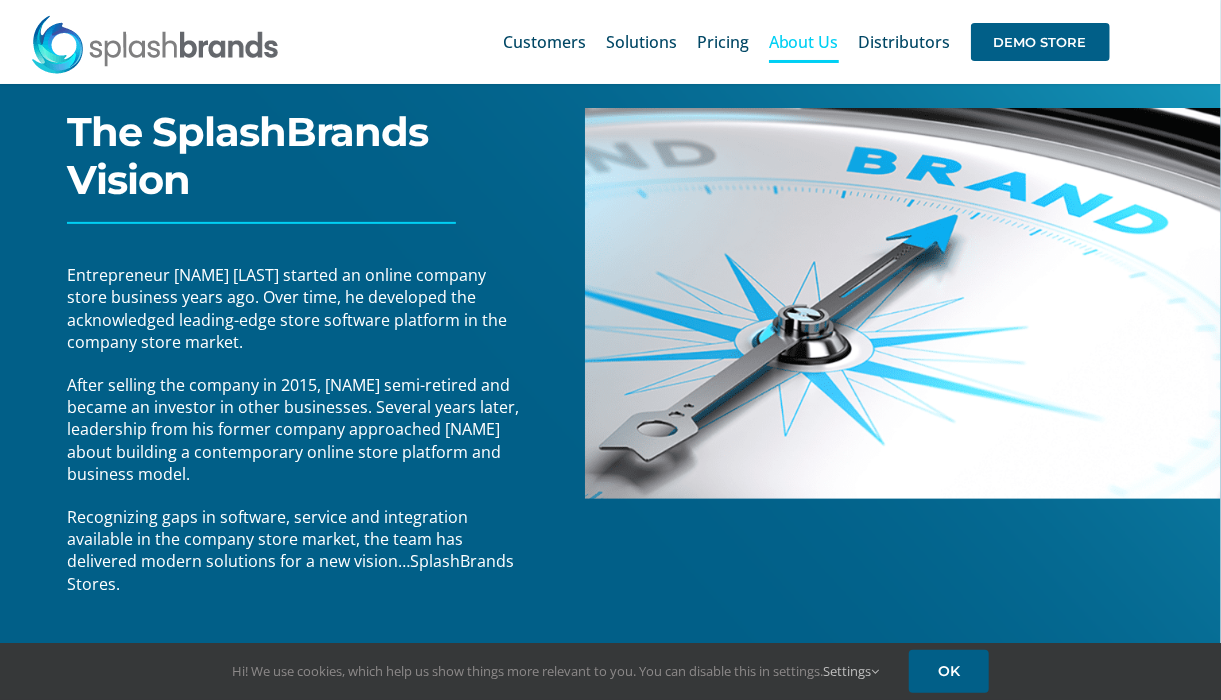 click on "Distributors" at bounding box center [905, 42] 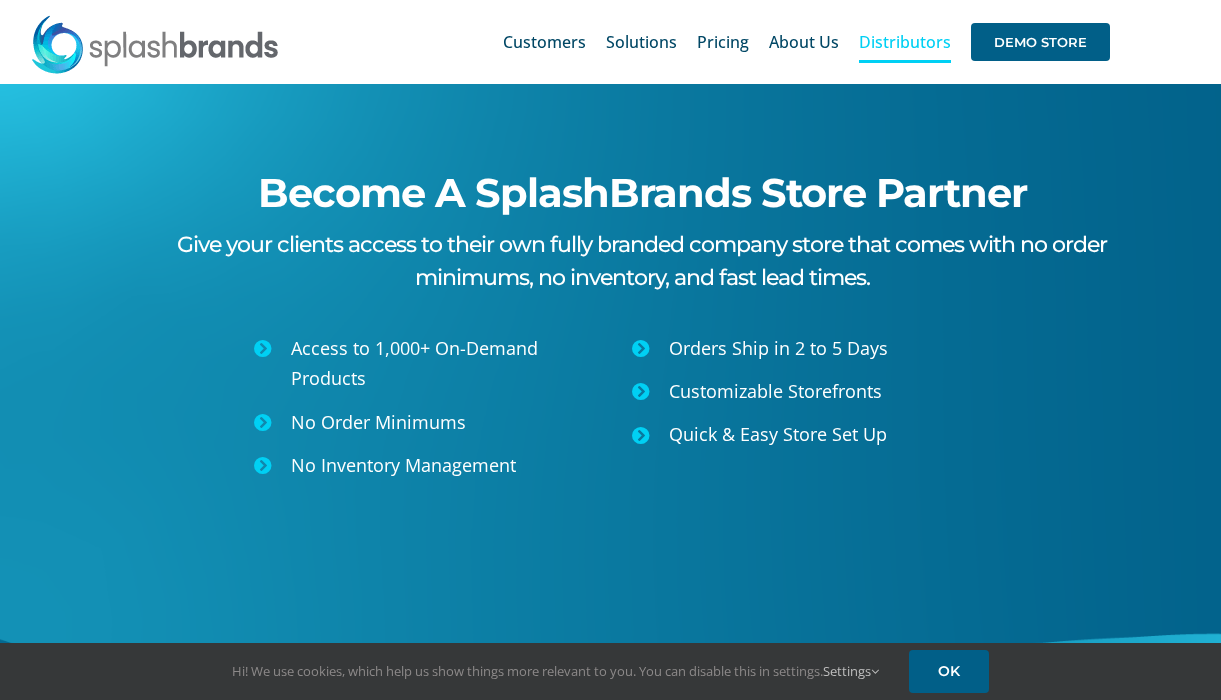 scroll, scrollTop: 0, scrollLeft: 0, axis: both 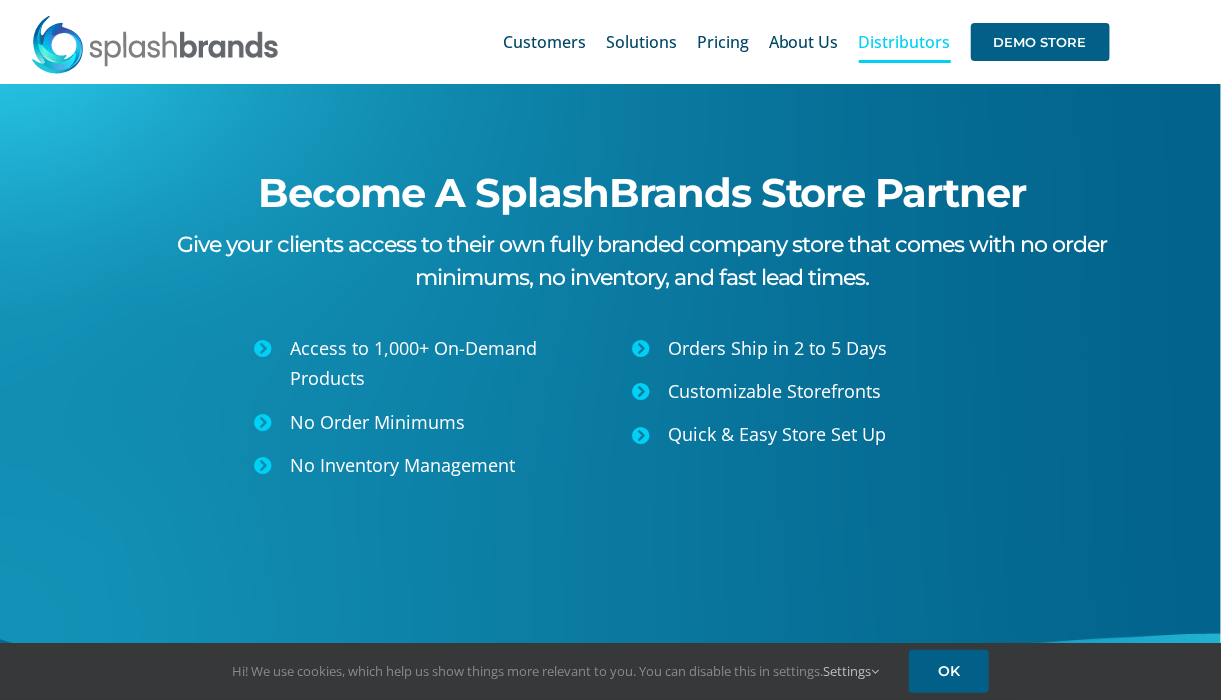 click on "About Us" at bounding box center [804, 42] 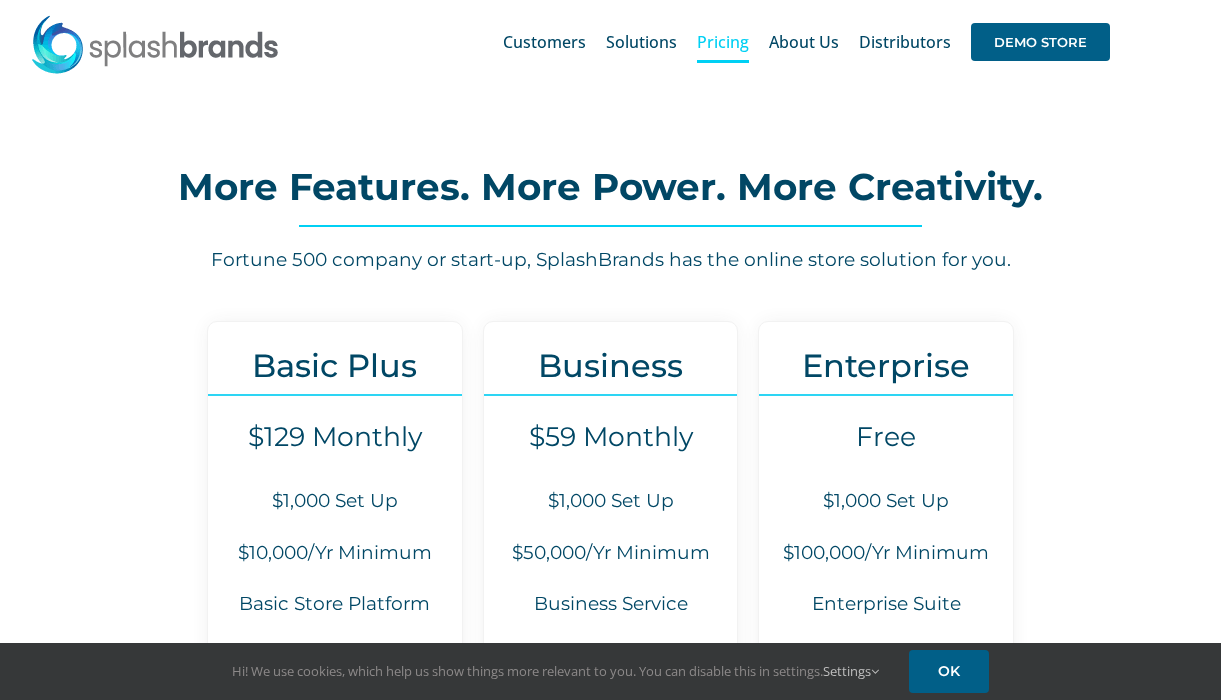 scroll, scrollTop: 0, scrollLeft: 0, axis: both 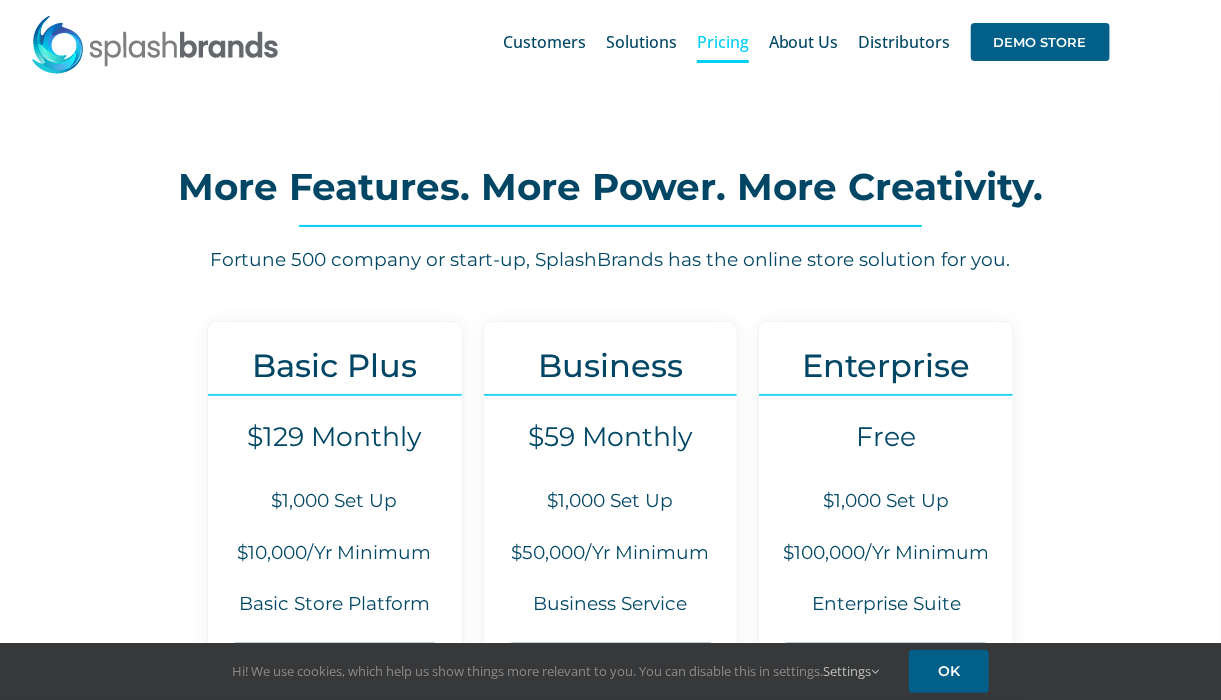 click on "Solutions" at bounding box center (641, 42) 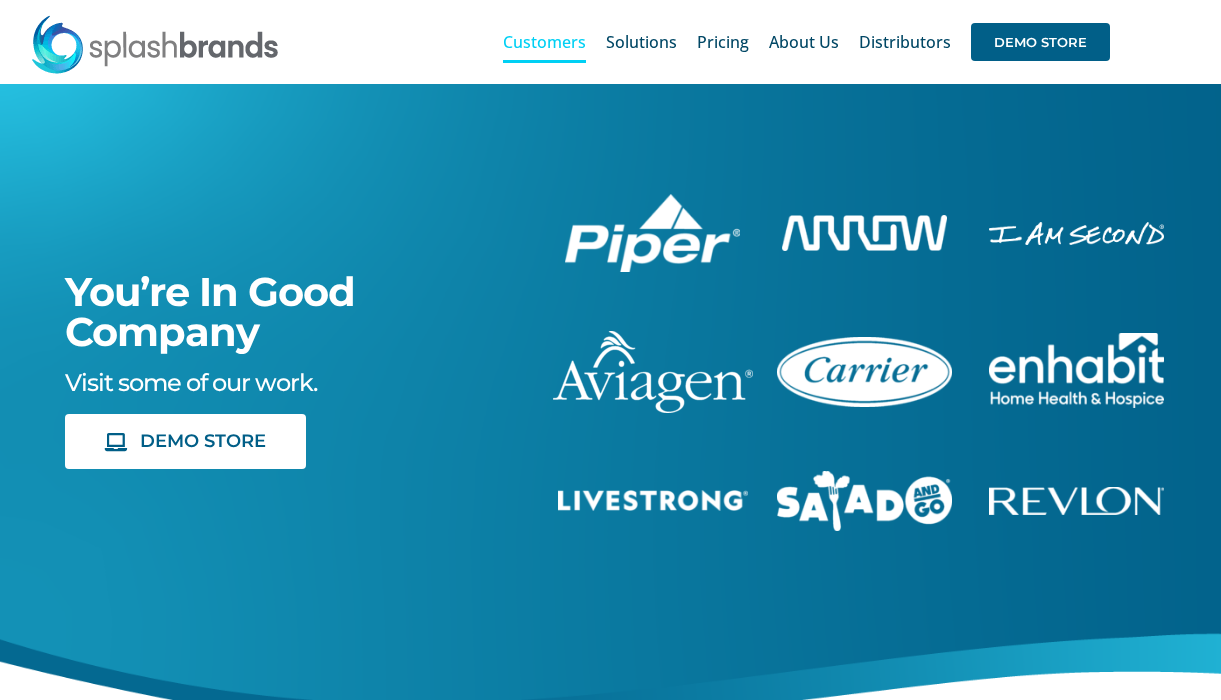 scroll, scrollTop: 0, scrollLeft: 0, axis: both 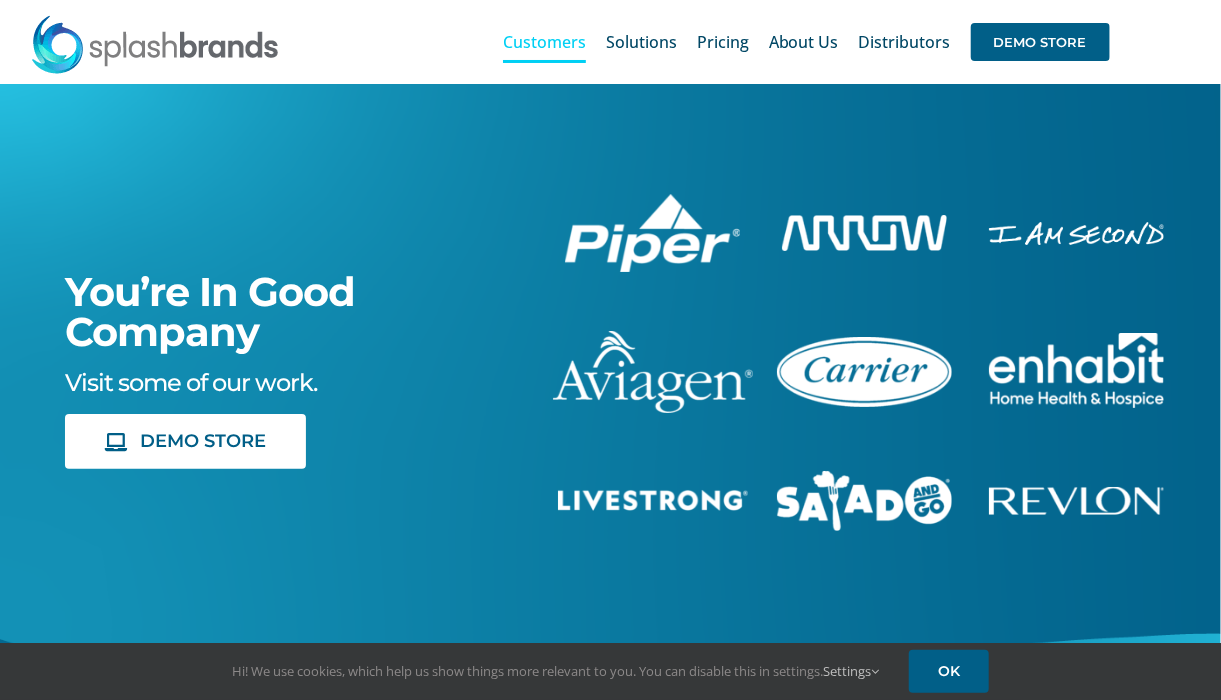 click on "Solutions" at bounding box center (641, 42) 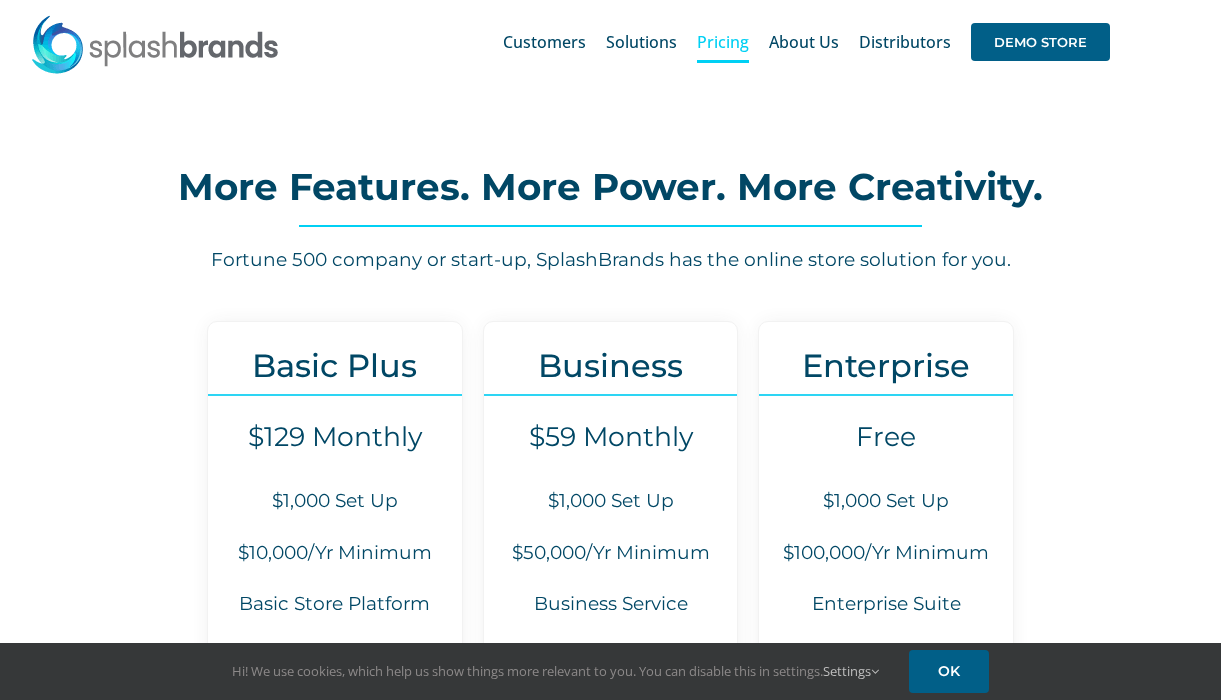 scroll, scrollTop: 0, scrollLeft: 0, axis: both 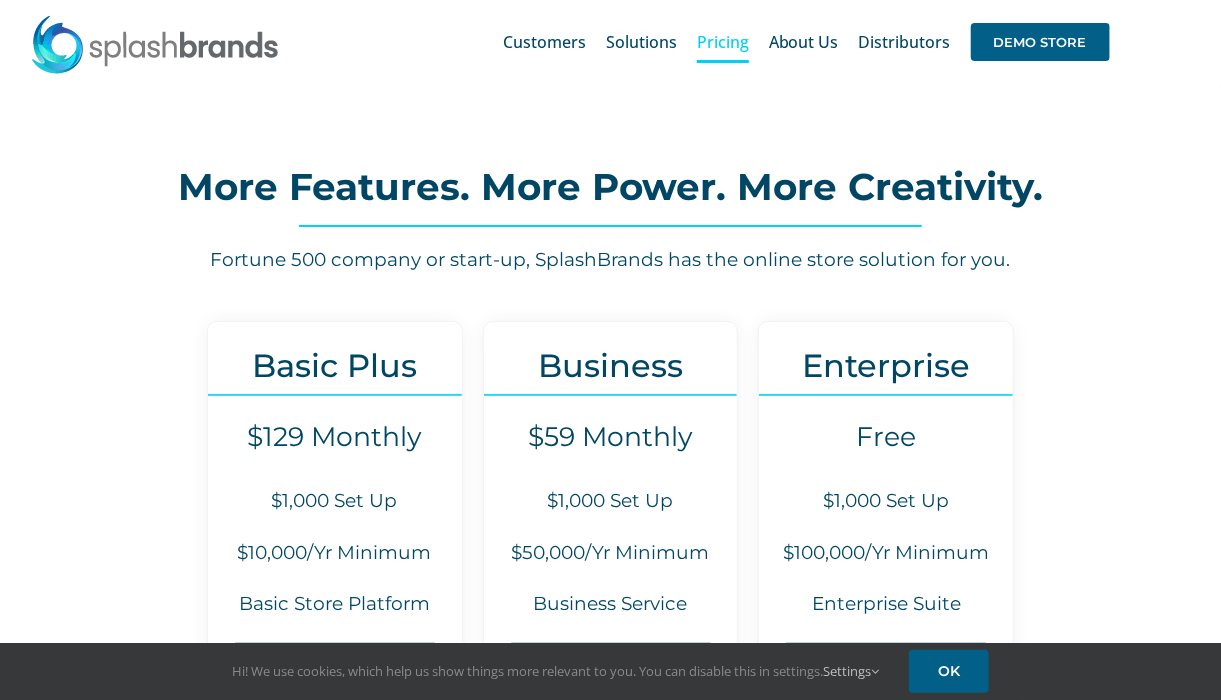 click on "Customers" at bounding box center (544, 42) 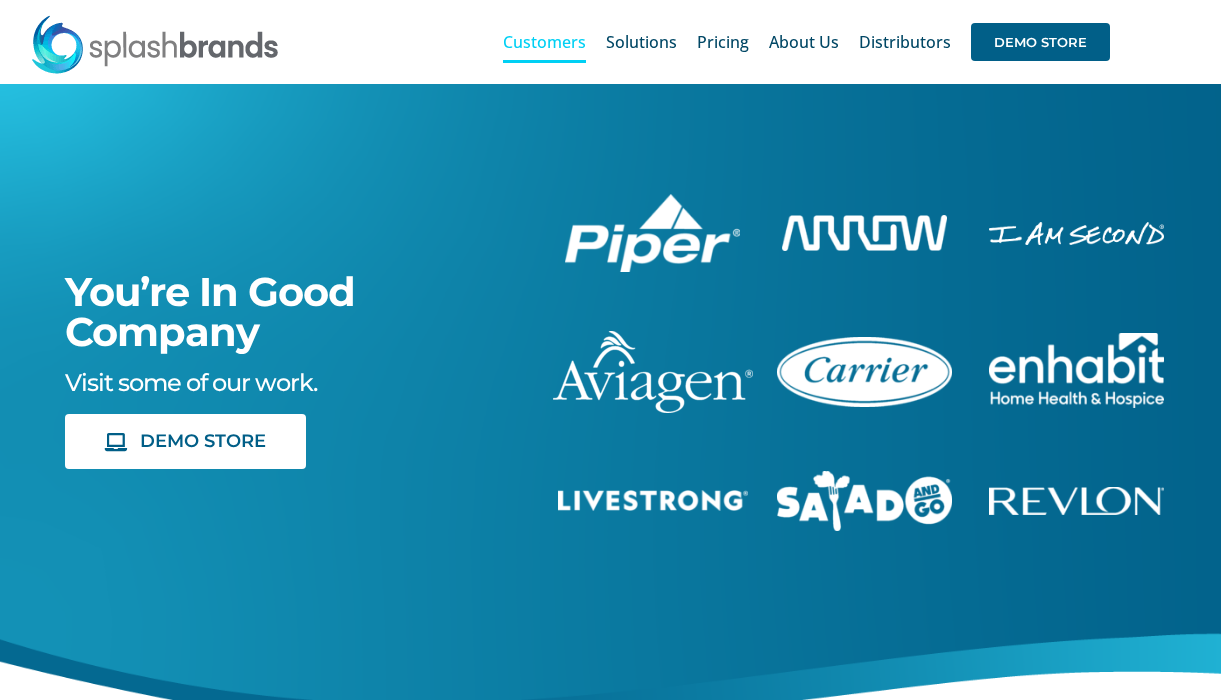 scroll, scrollTop: 0, scrollLeft: 0, axis: both 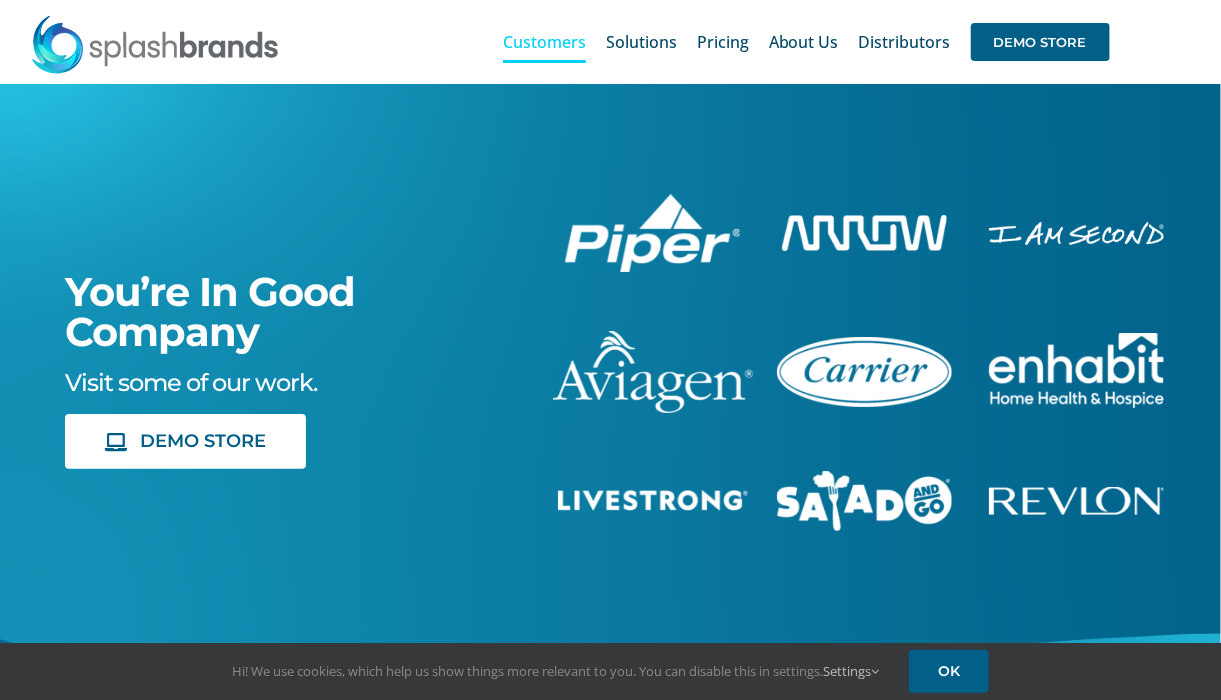 click on "About Us" at bounding box center (804, 42) 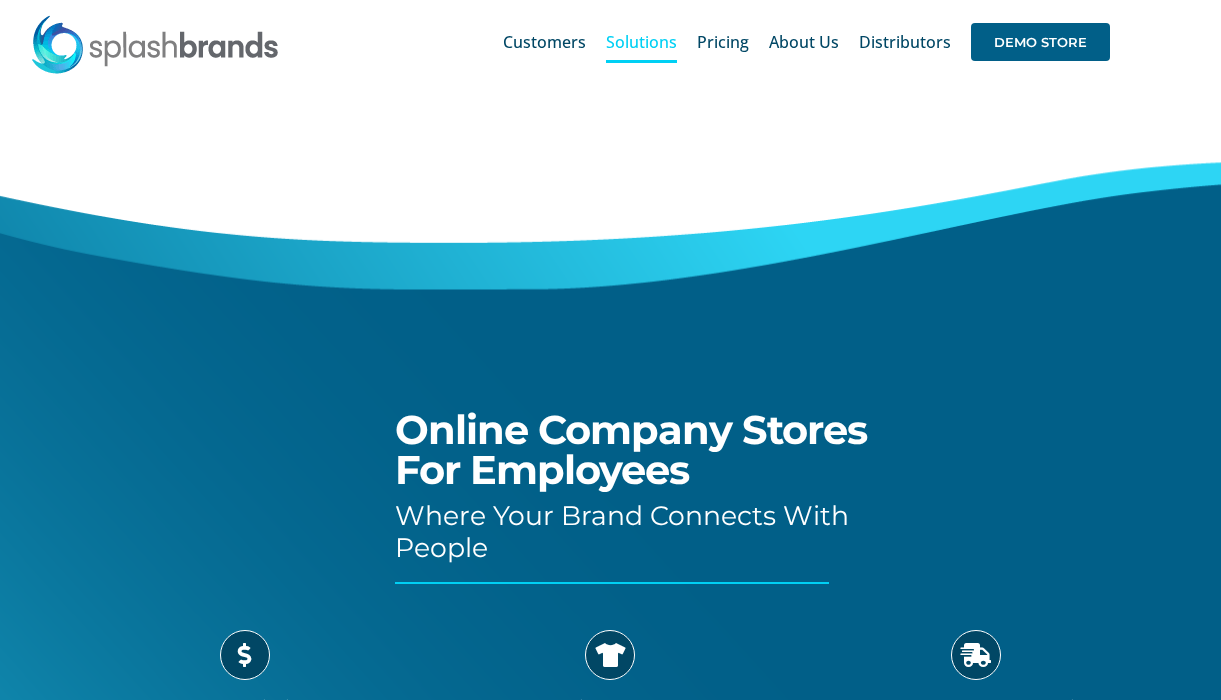 scroll, scrollTop: 0, scrollLeft: 0, axis: both 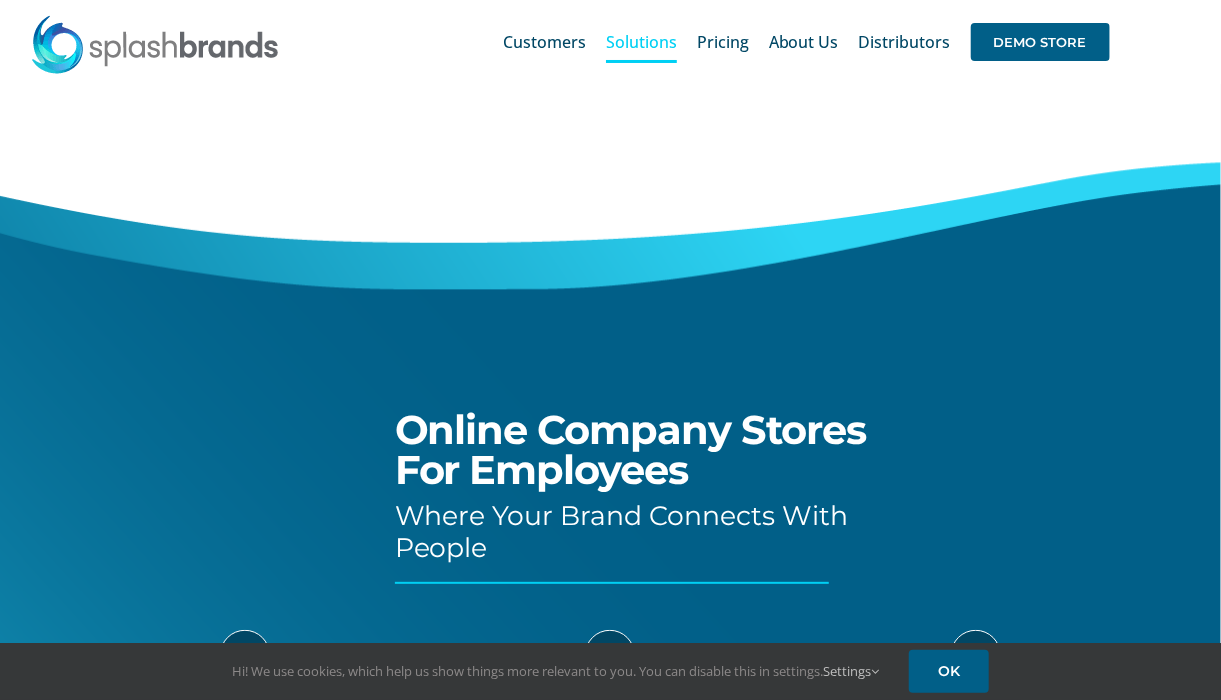 click on "Pricing" at bounding box center [723, 42] 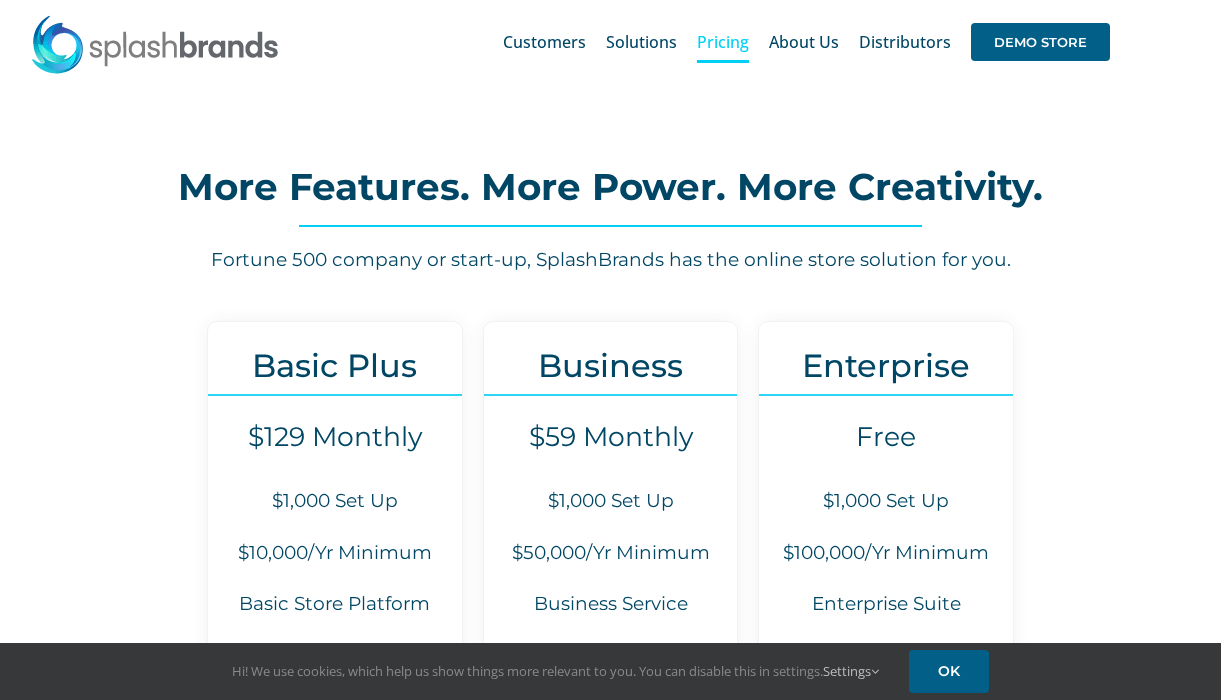scroll, scrollTop: 0, scrollLeft: 0, axis: both 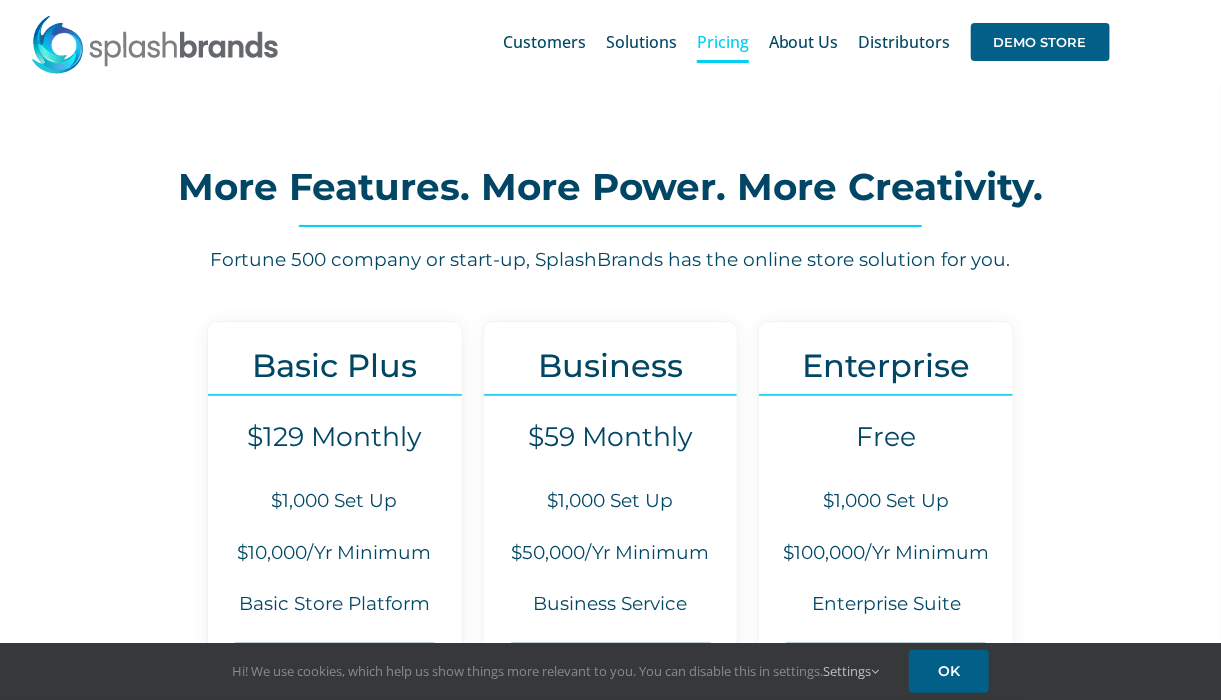 click on "About Us" at bounding box center (804, 42) 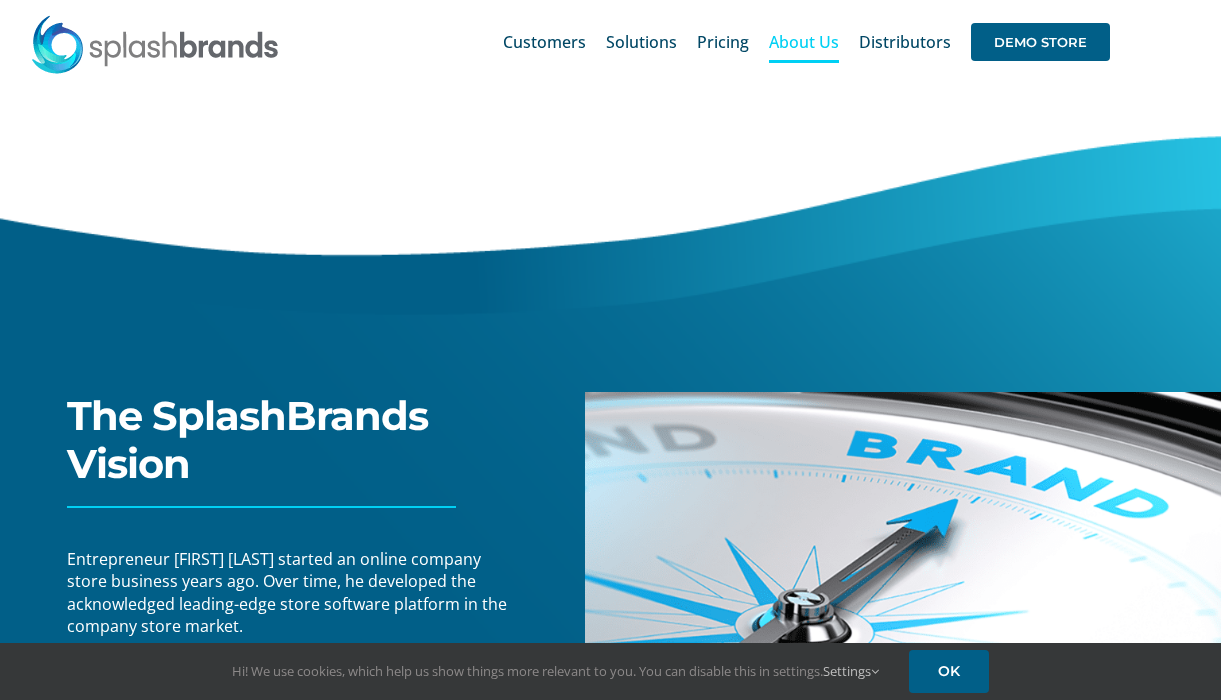 scroll, scrollTop: 0, scrollLeft: 0, axis: both 